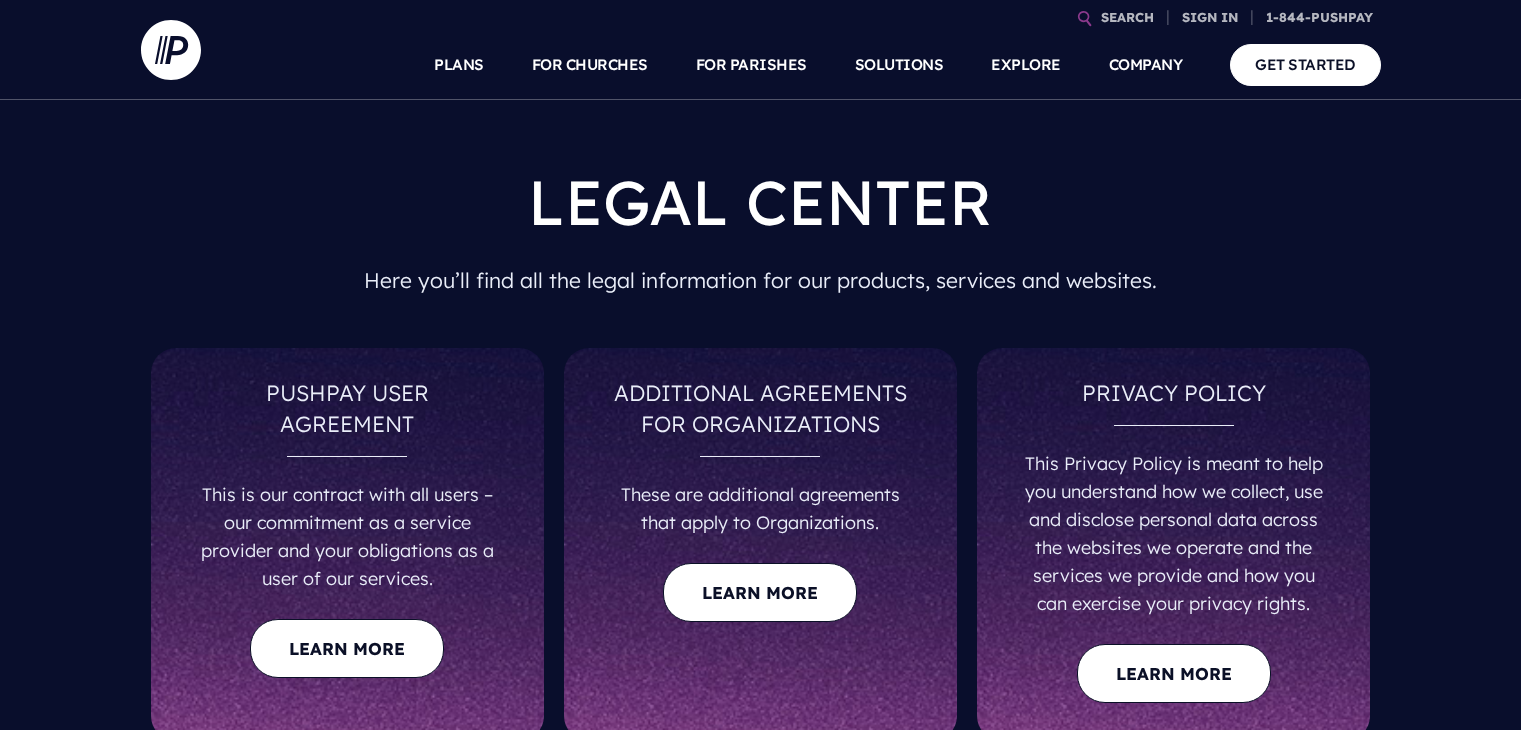 scroll, scrollTop: 0, scrollLeft: 0, axis: both 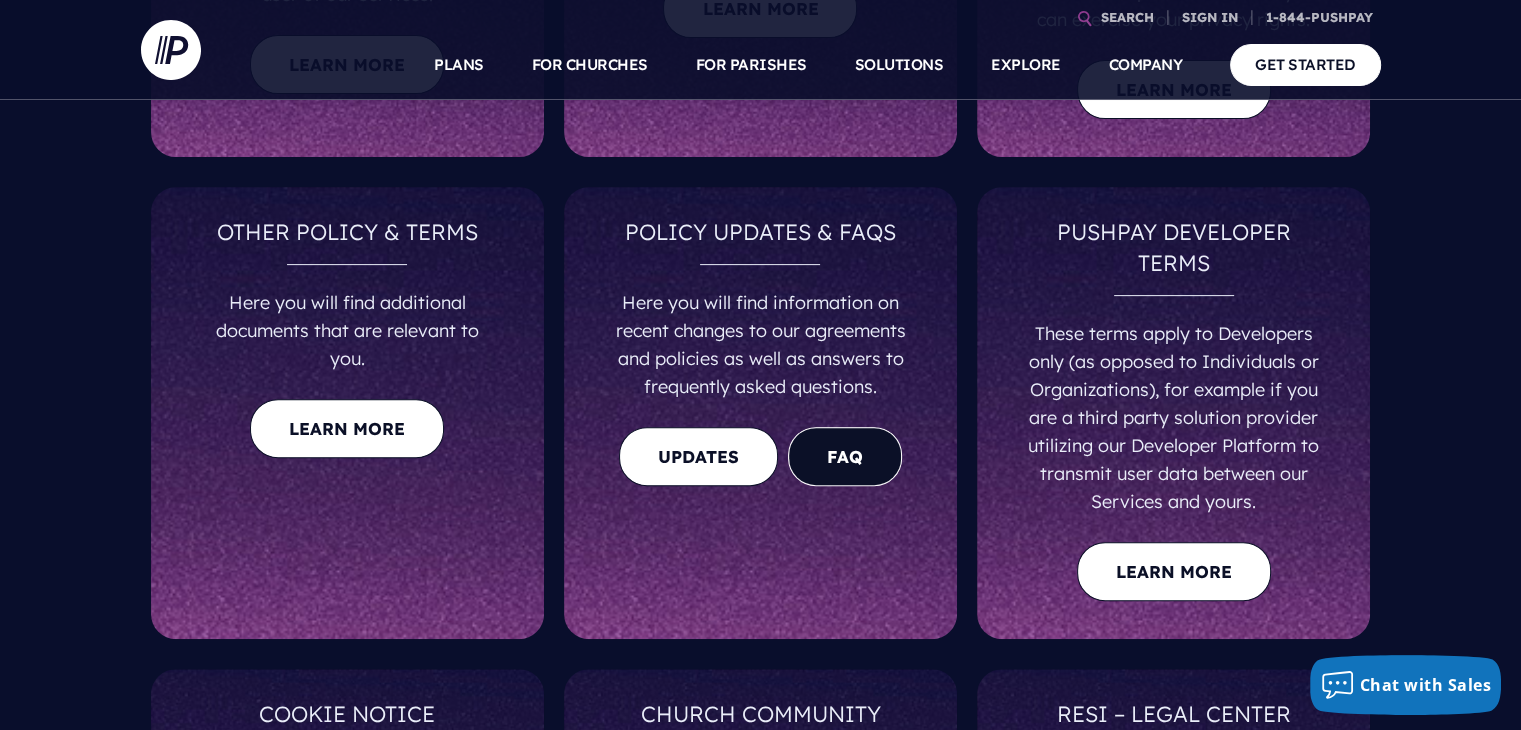 click on "FAQ" at bounding box center (845, 456) 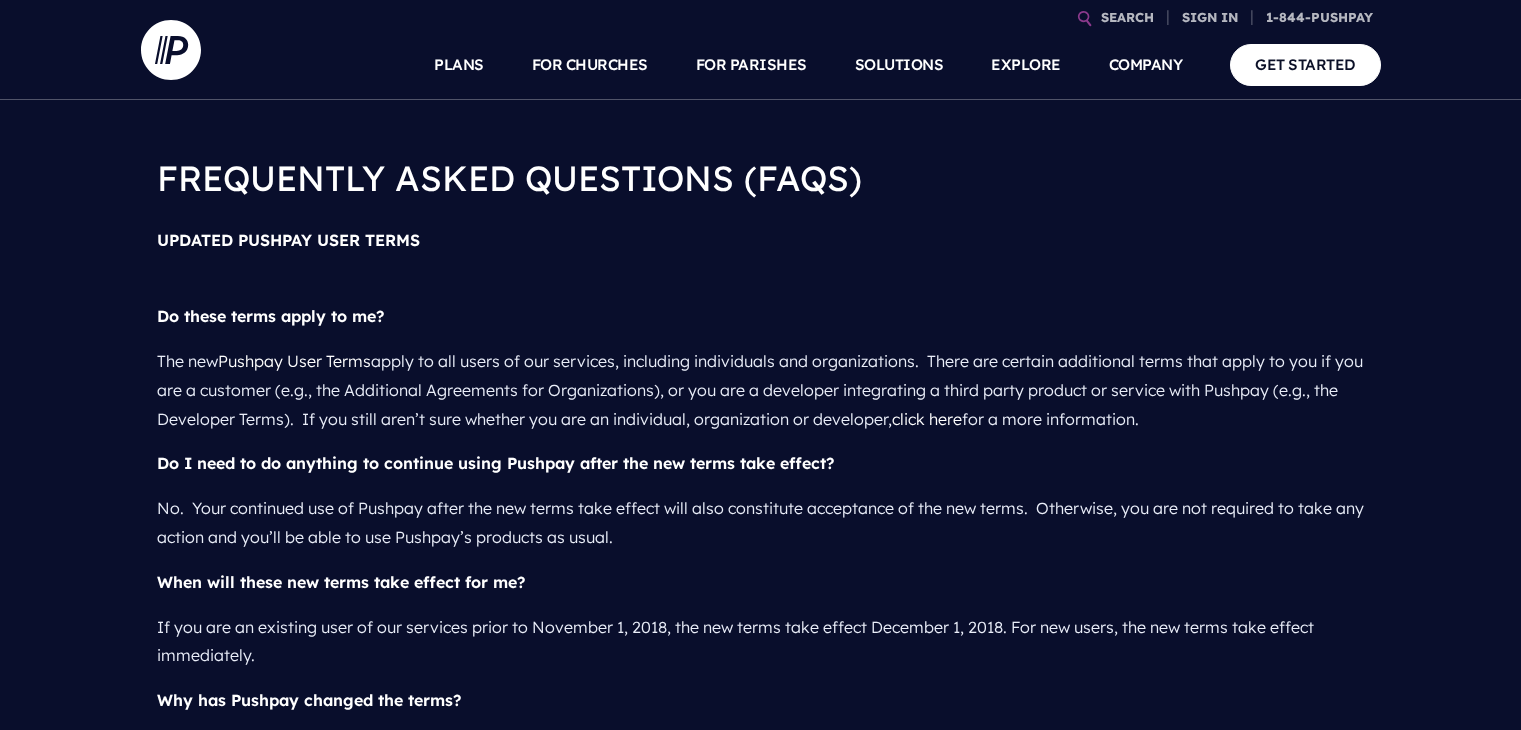 scroll, scrollTop: 0, scrollLeft: 0, axis: both 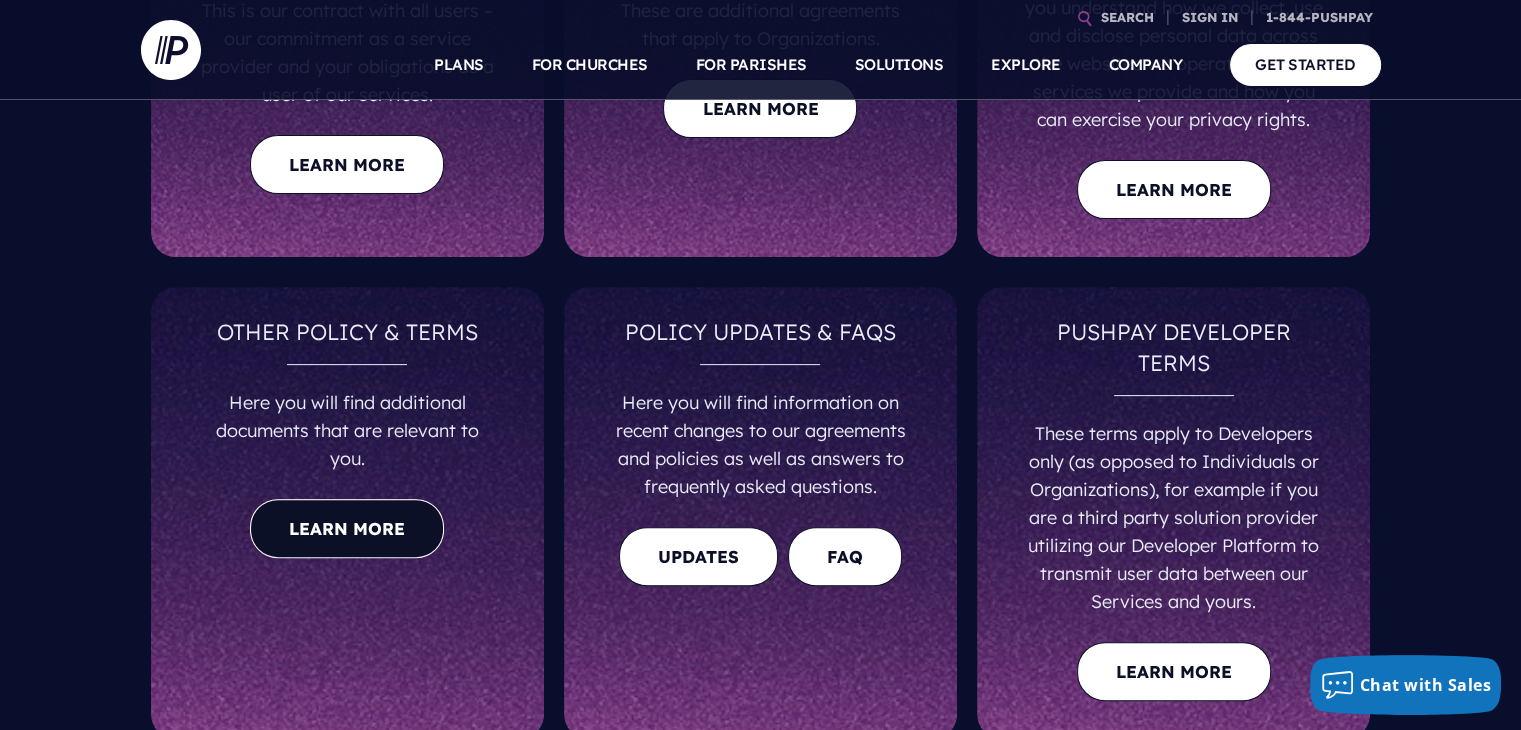 click on "Learn more" at bounding box center (347, 528) 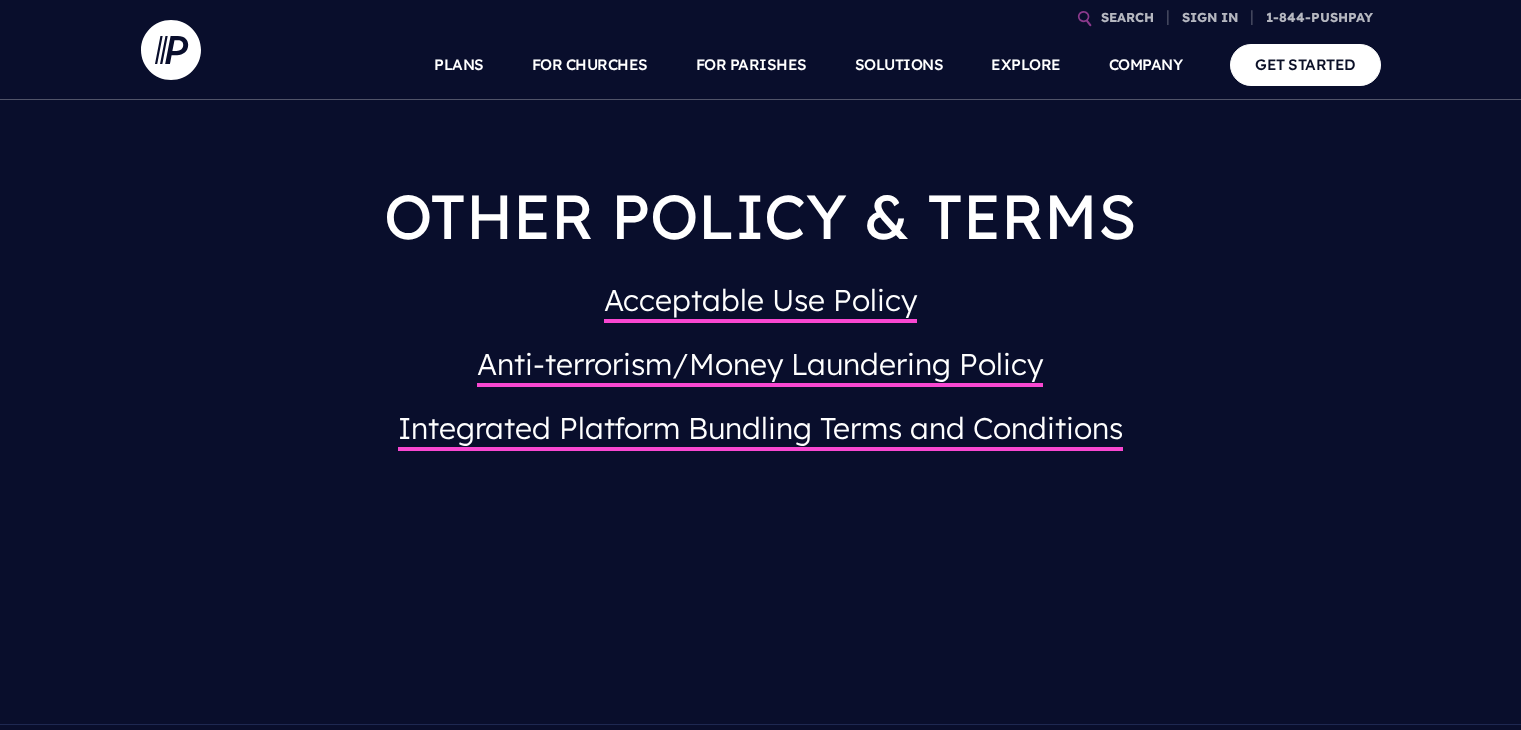 scroll, scrollTop: 0, scrollLeft: 0, axis: both 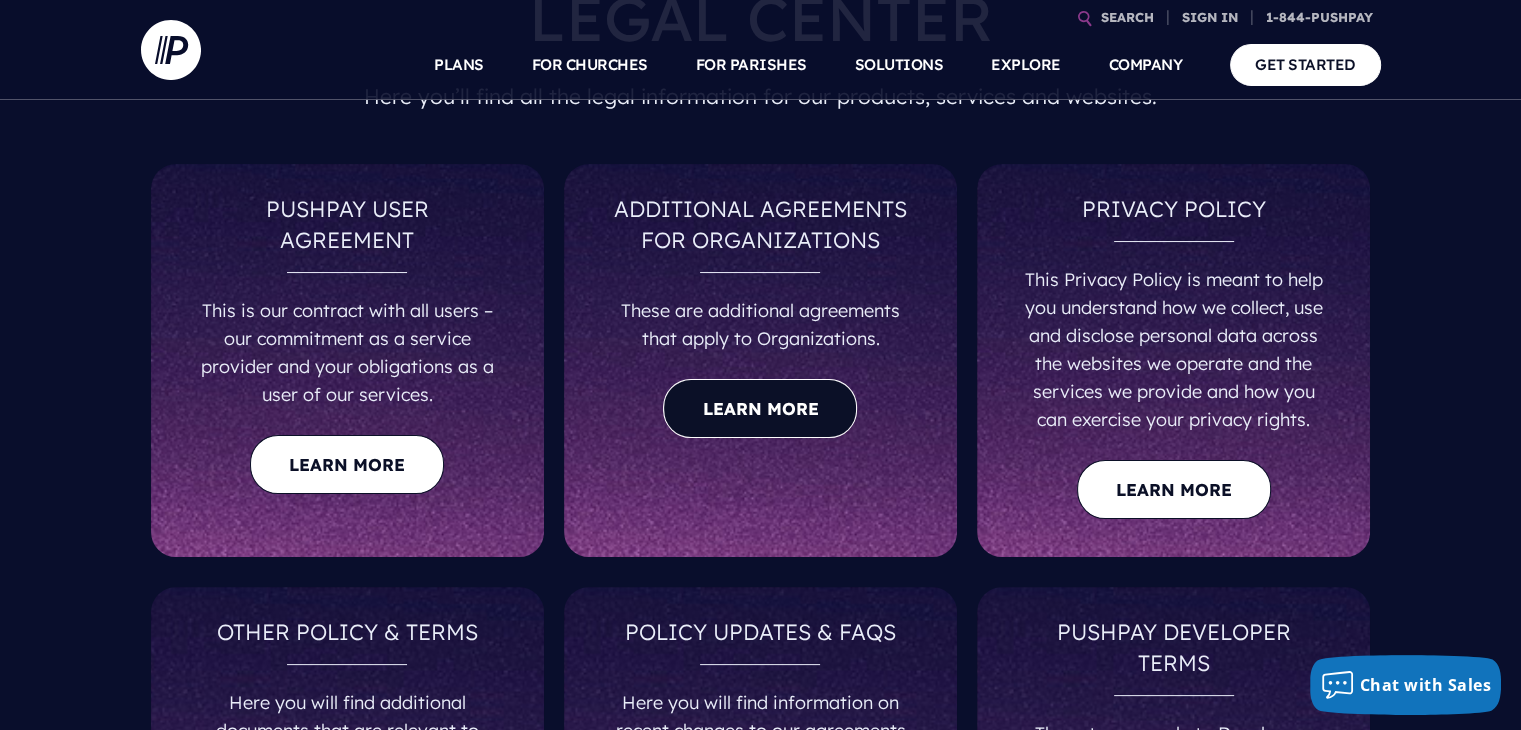 click on "Learn more" at bounding box center [760, 408] 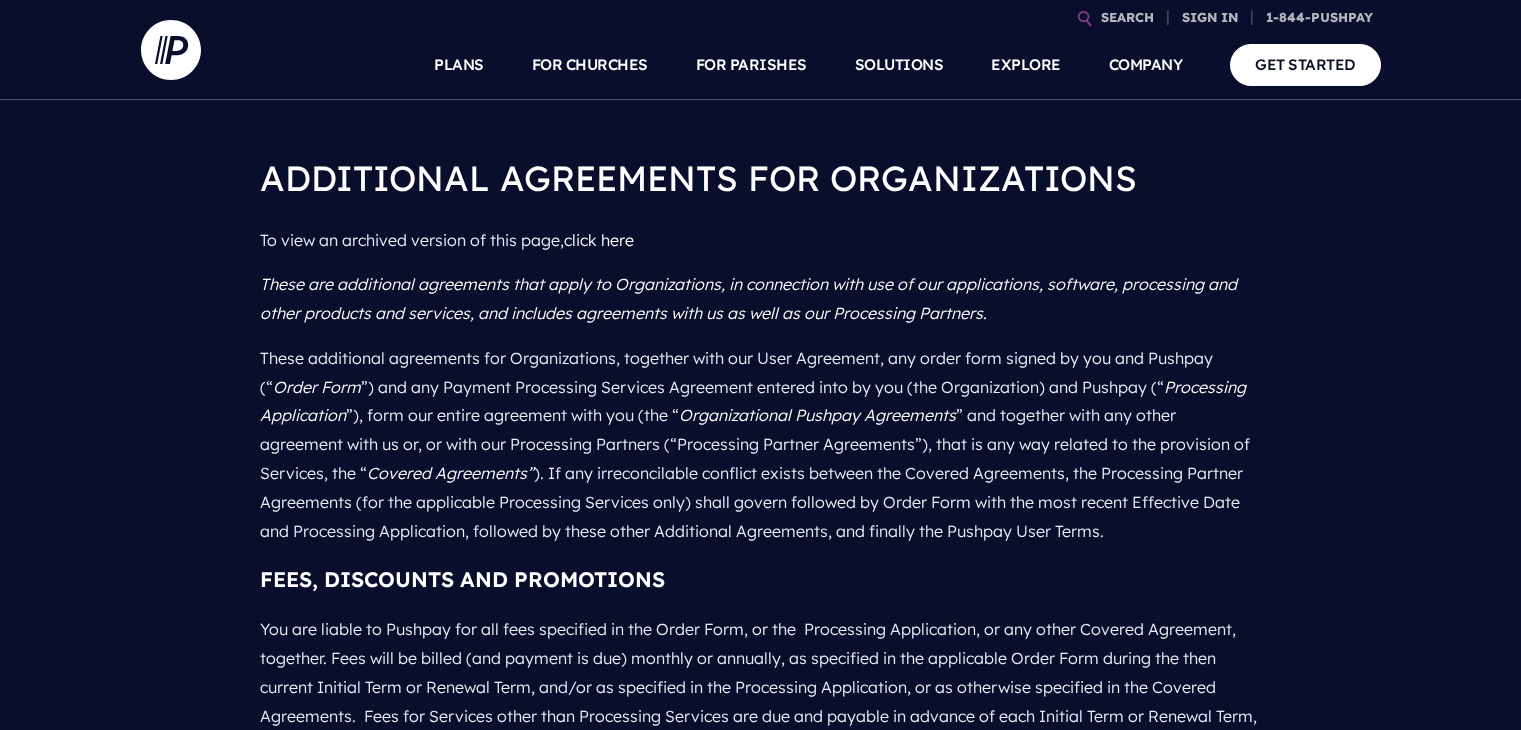 scroll, scrollTop: 0, scrollLeft: 0, axis: both 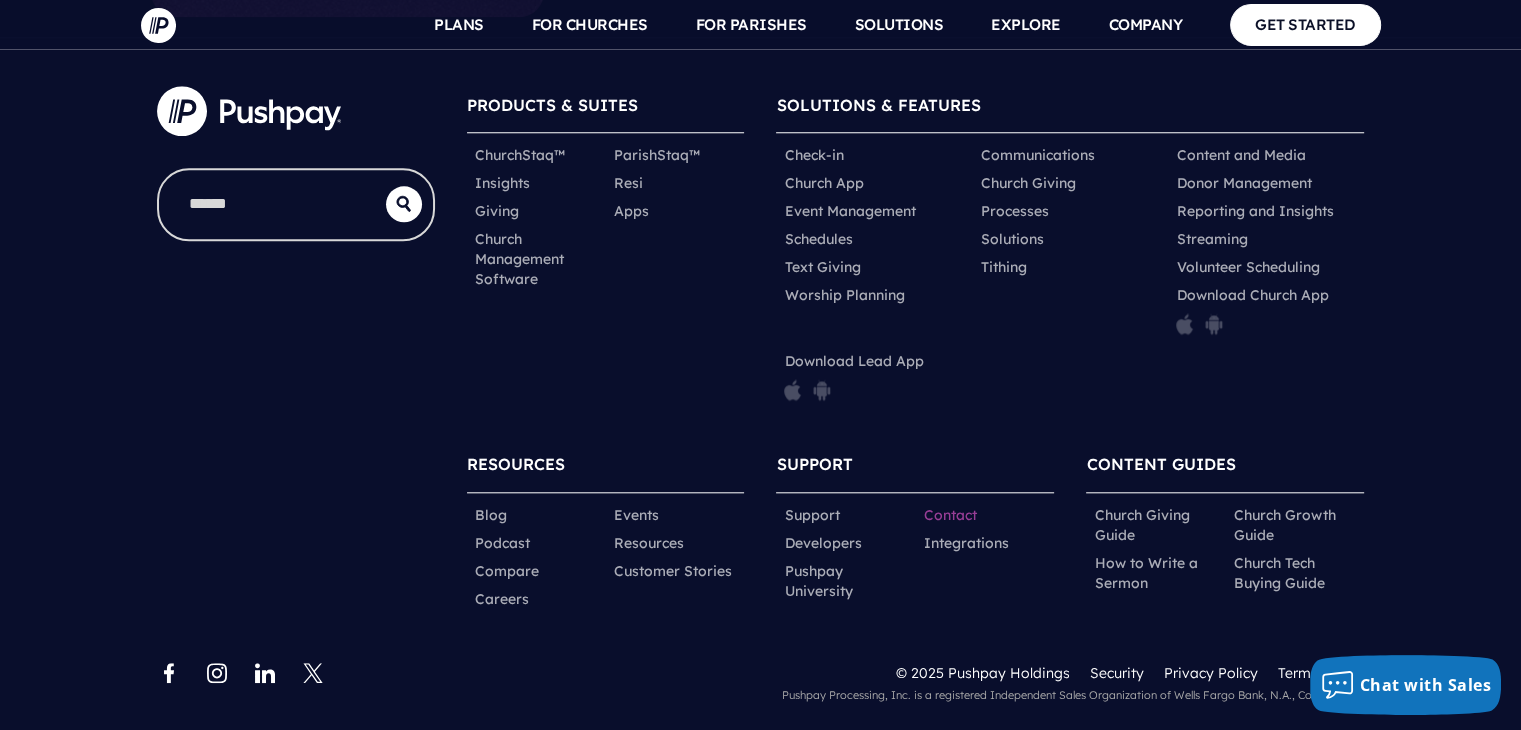 click on "Contact" at bounding box center [949, 515] 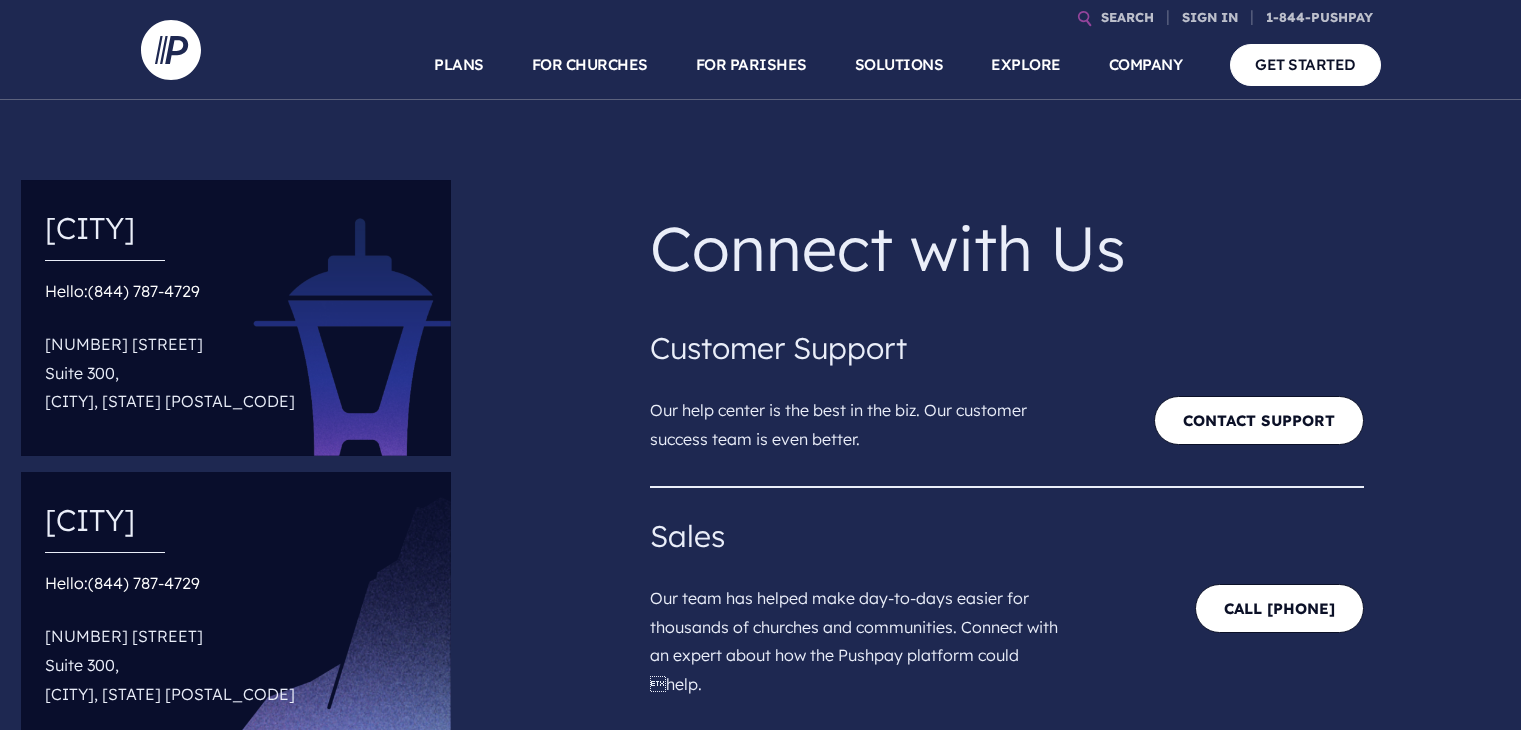 scroll, scrollTop: 0, scrollLeft: 0, axis: both 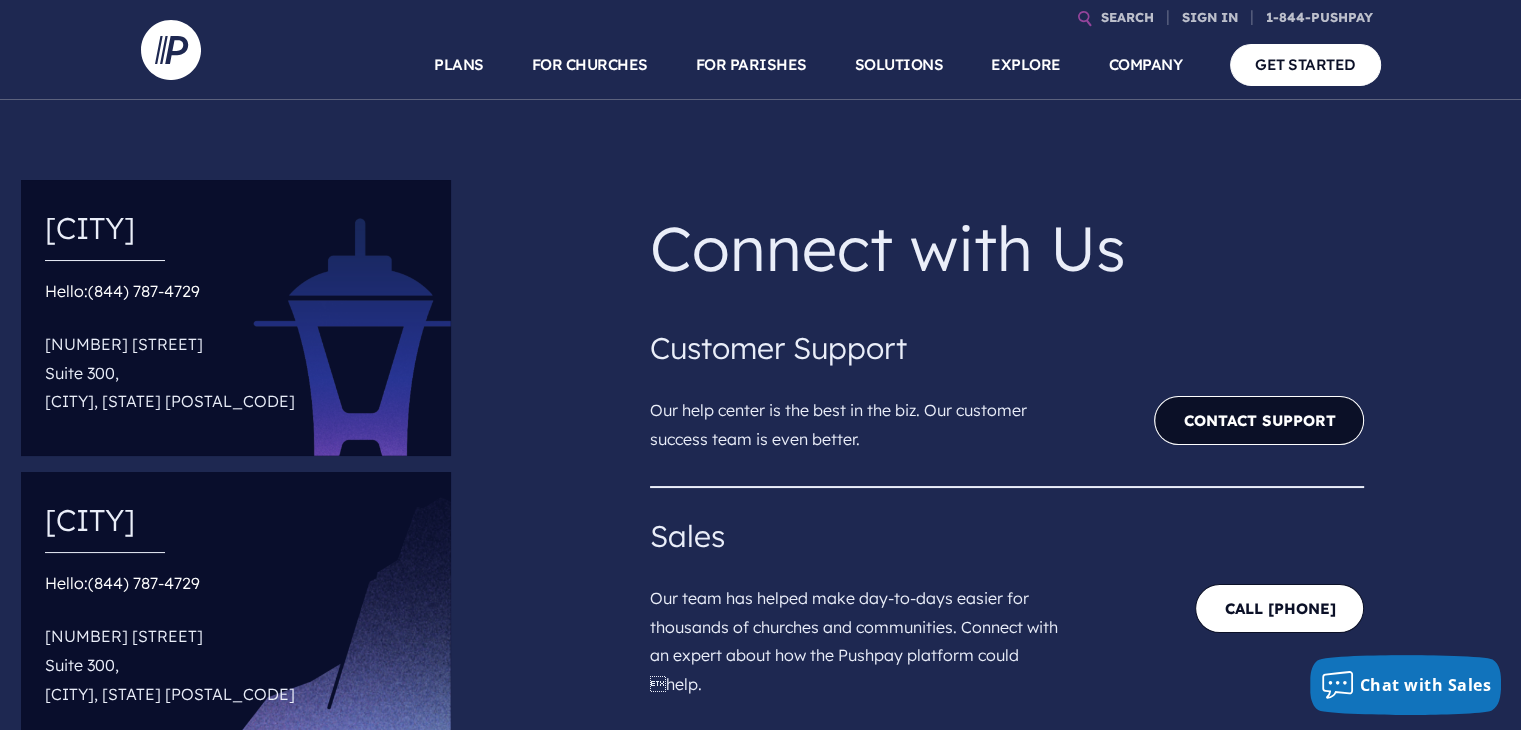 click on "Contact Support" at bounding box center [1259, 420] 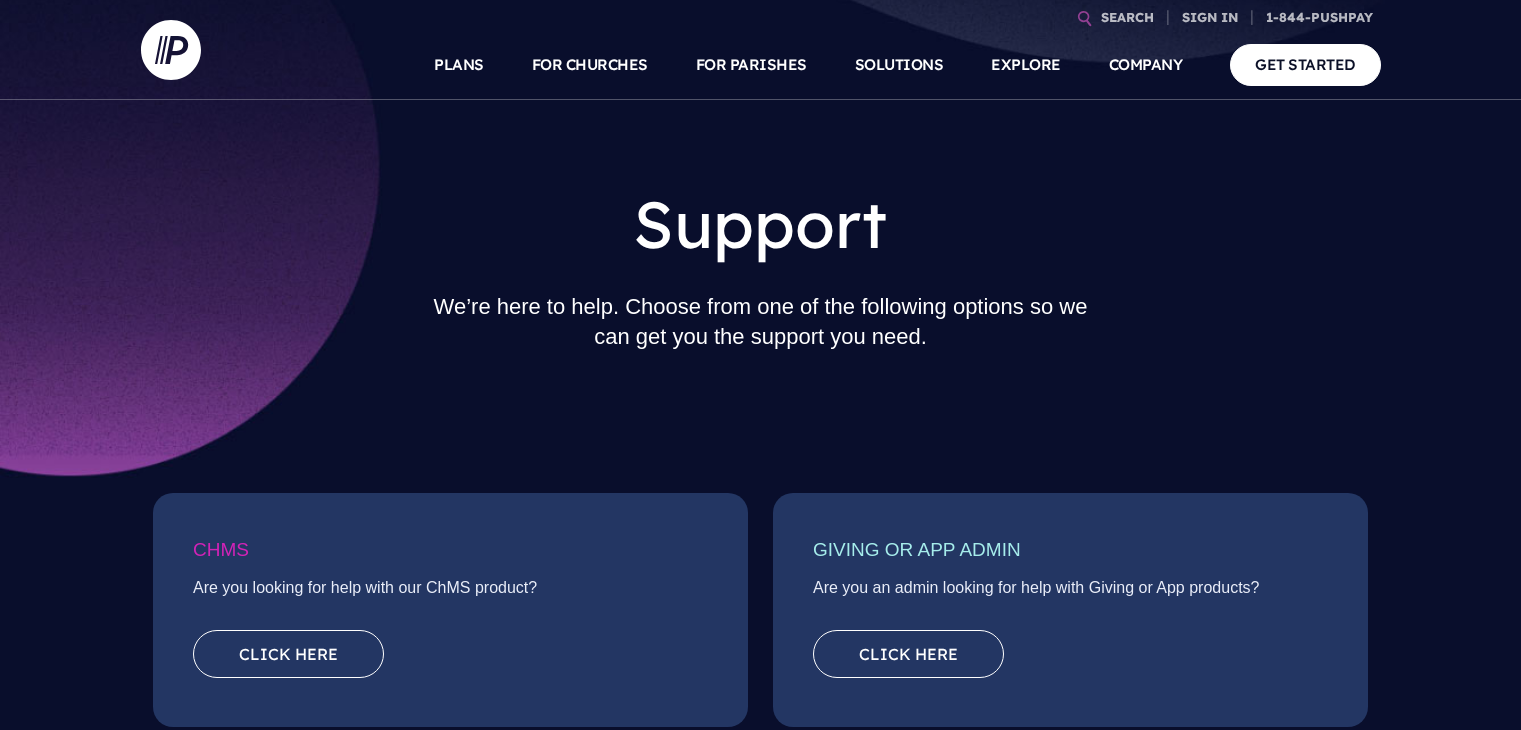 scroll, scrollTop: 0, scrollLeft: 0, axis: both 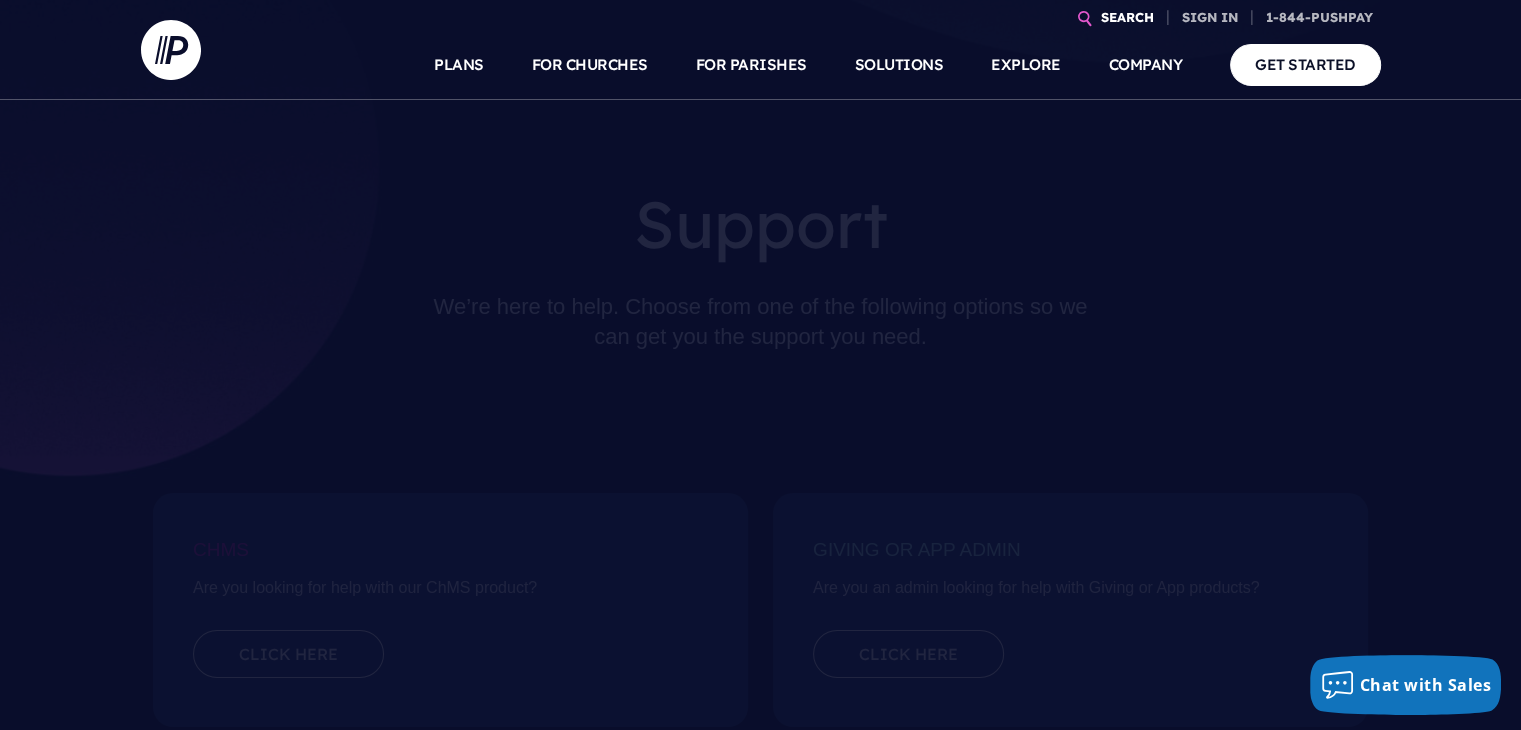 click 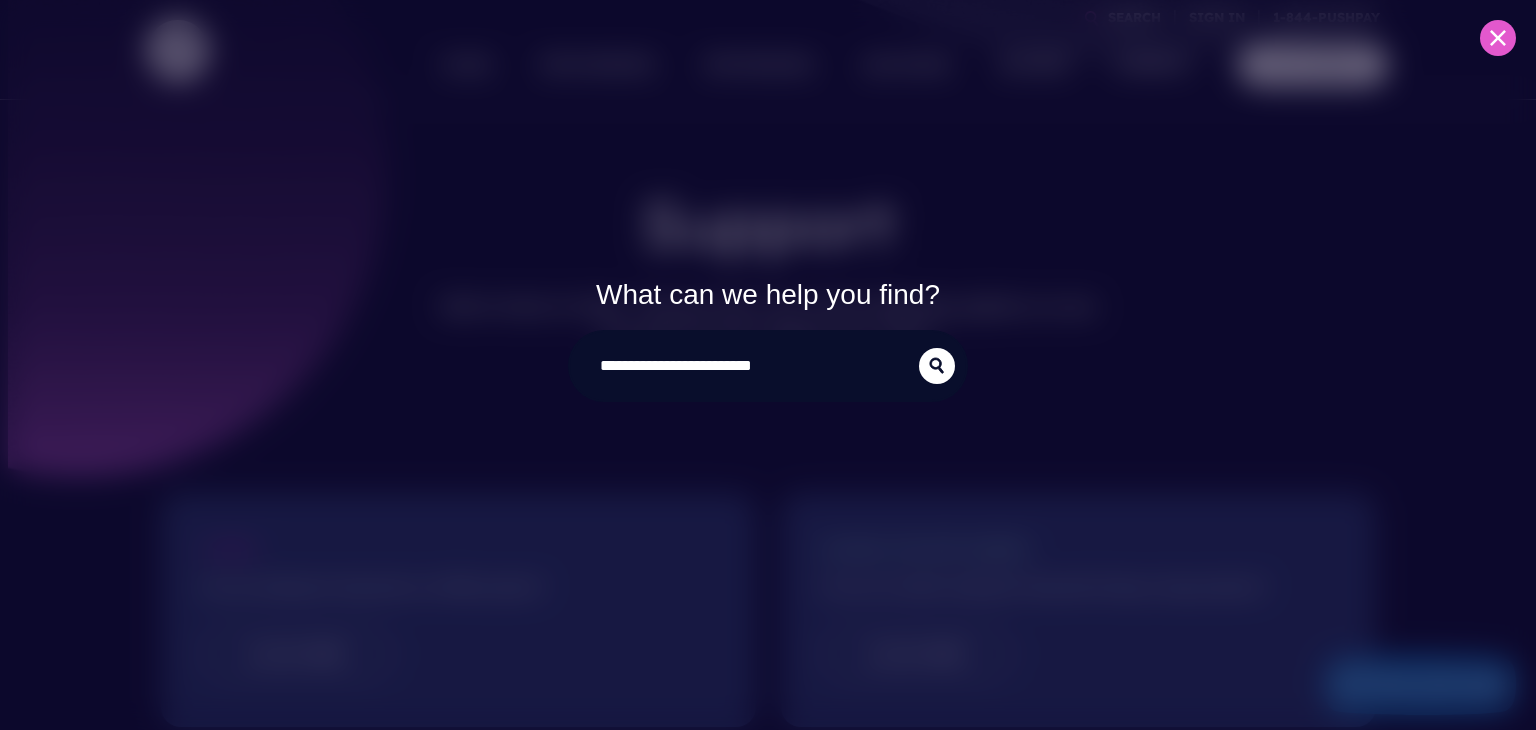 type on "**********" 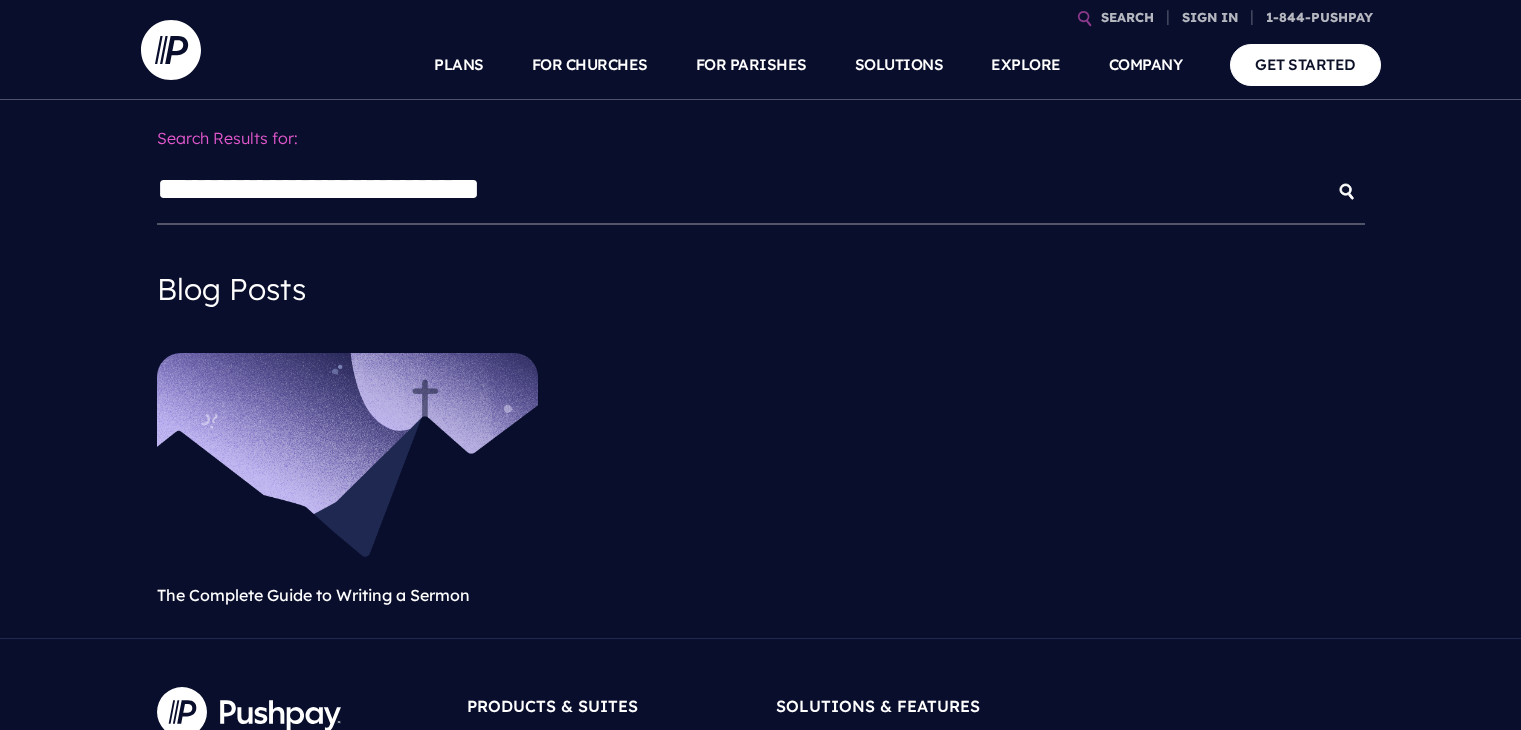 scroll, scrollTop: 0, scrollLeft: 0, axis: both 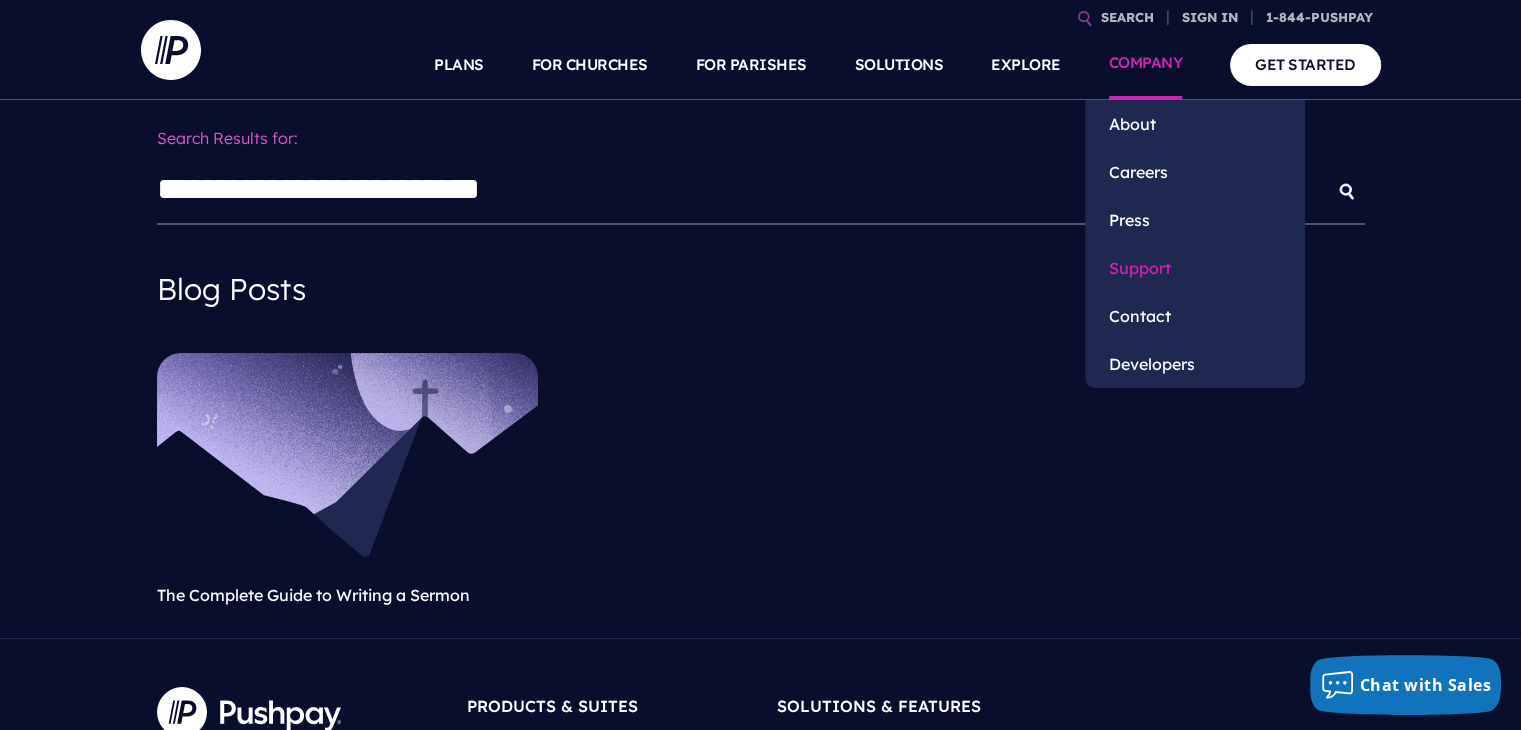 click on "Support" at bounding box center [1195, 268] 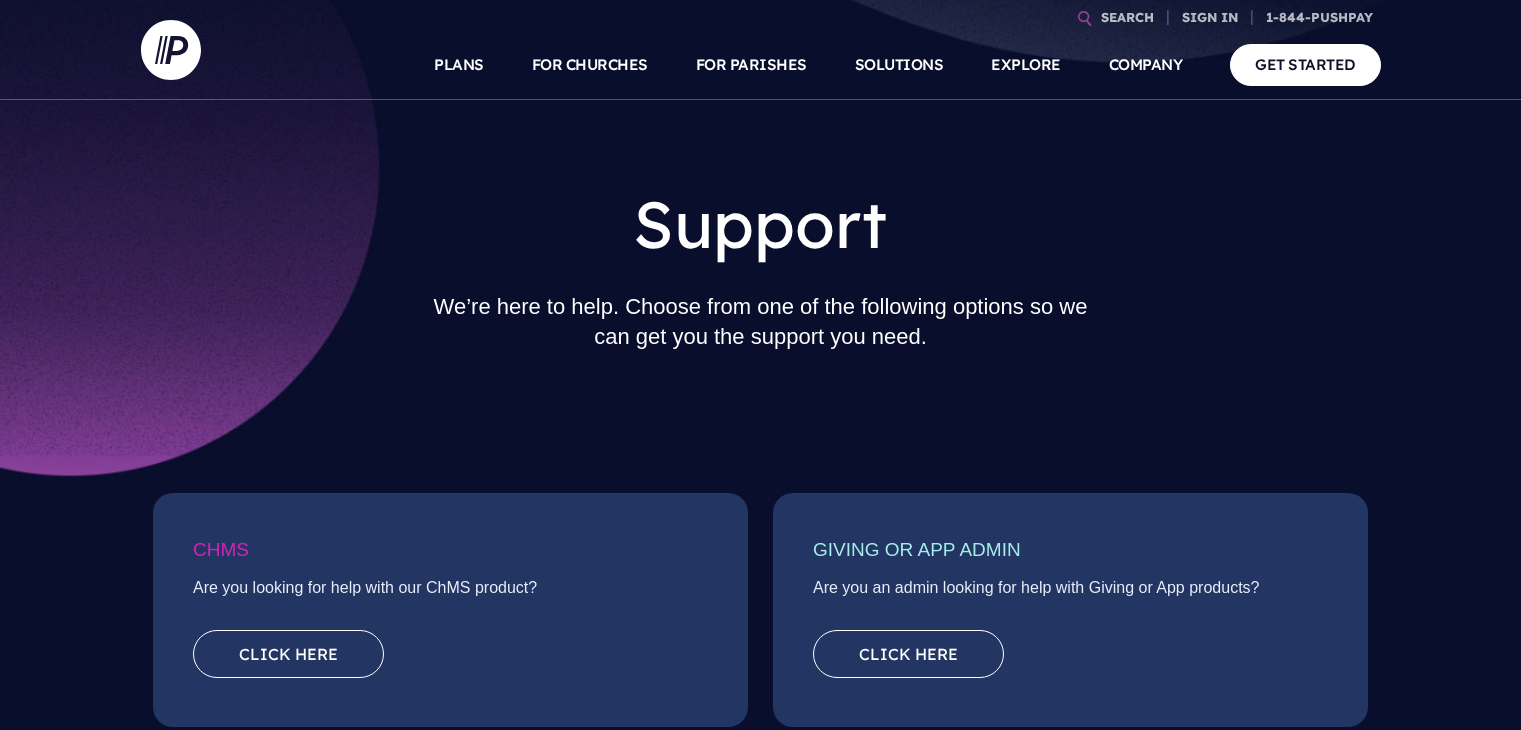 scroll, scrollTop: 0, scrollLeft: 0, axis: both 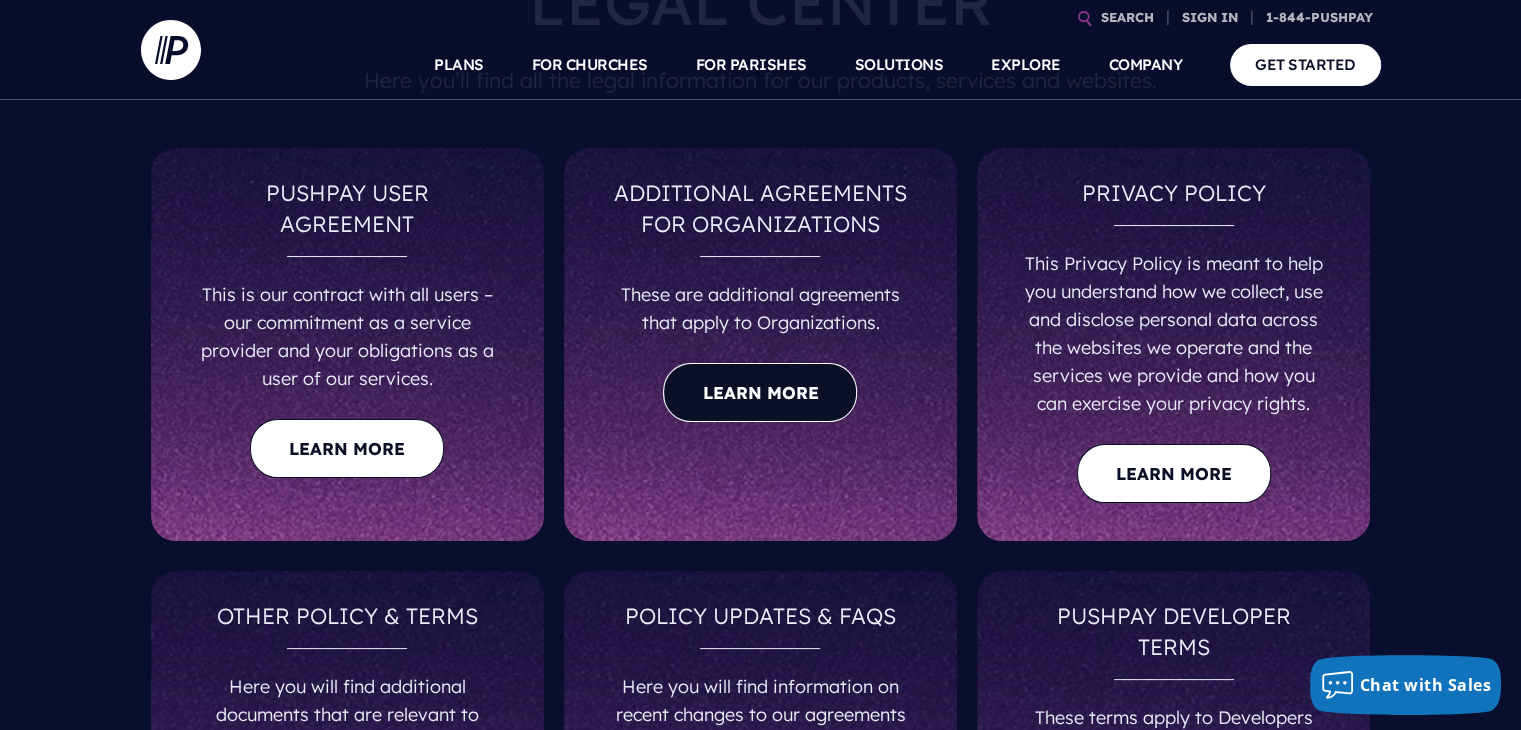 click on "Learn more" at bounding box center (760, 392) 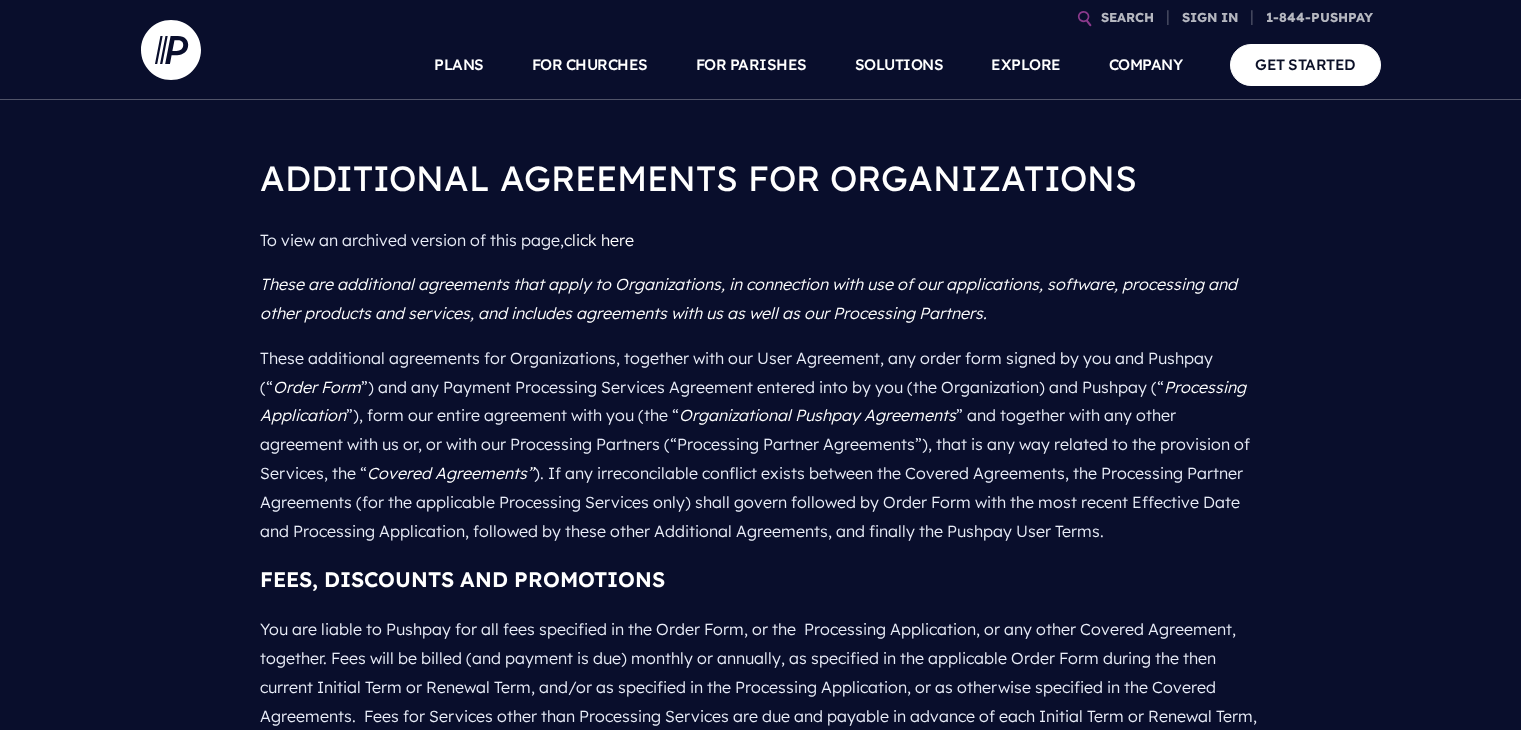 scroll, scrollTop: 0, scrollLeft: 0, axis: both 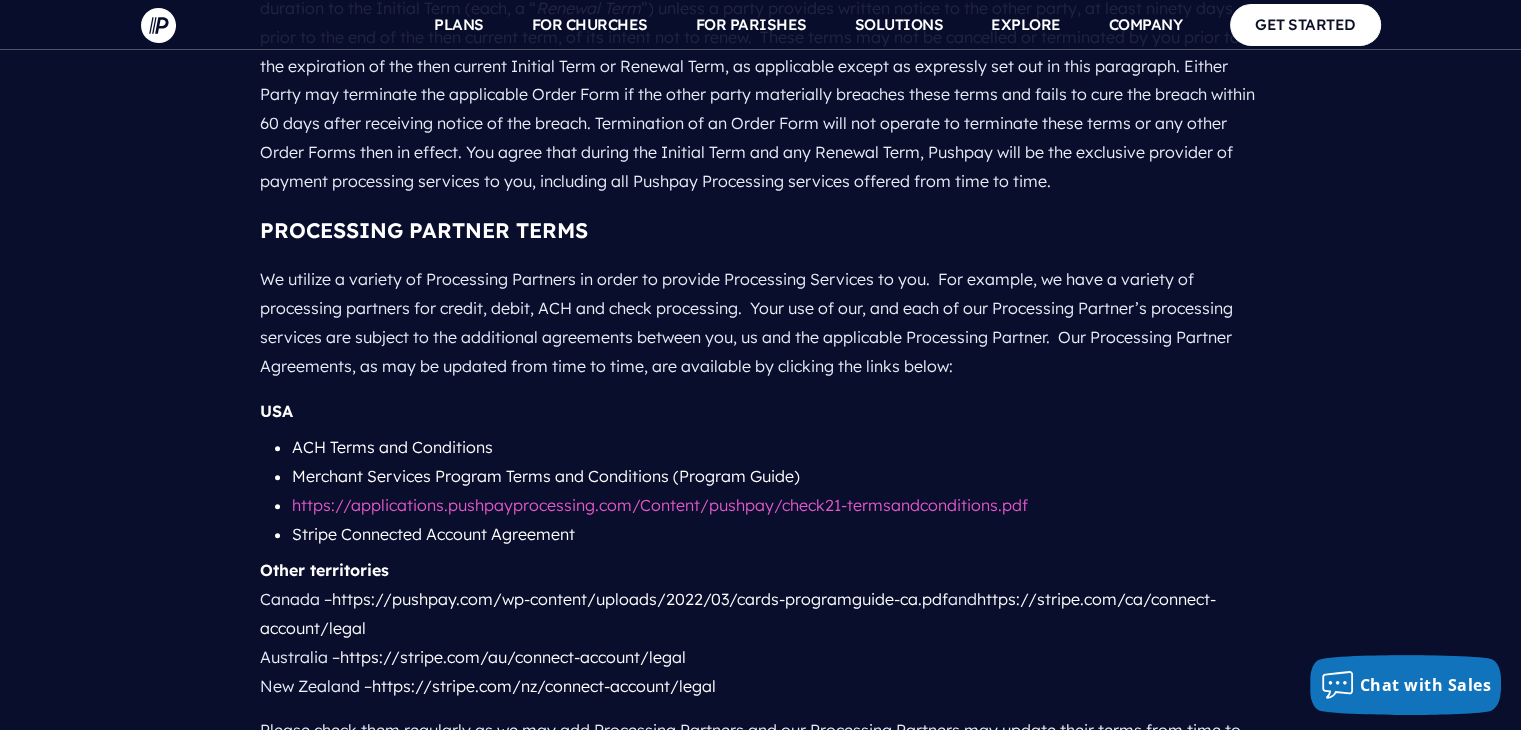 click on "https://applications.pushpayprocessing.com/Content/pushpay/check21-termsandconditions.pdf" at bounding box center (660, 505) 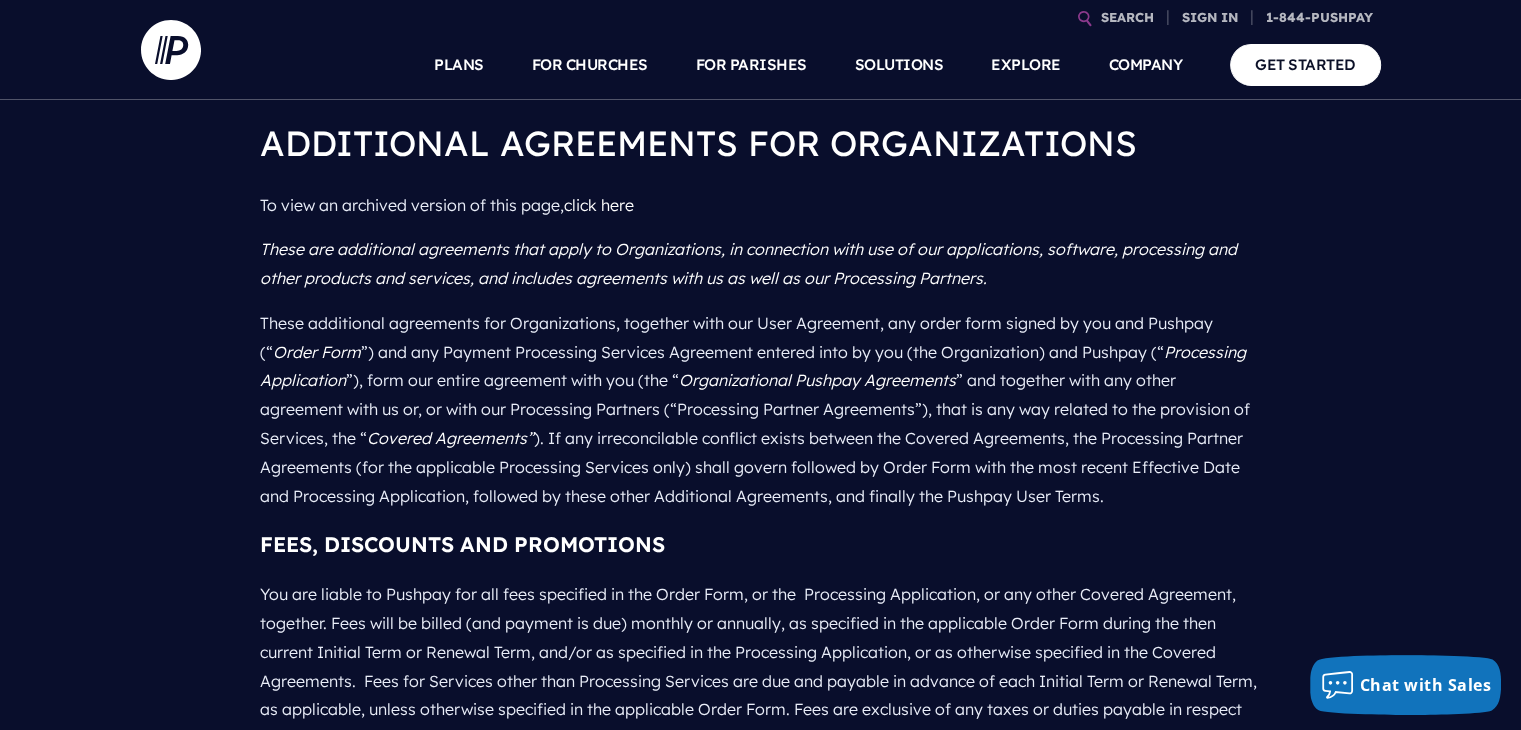 scroll, scrollTop: 0, scrollLeft: 0, axis: both 